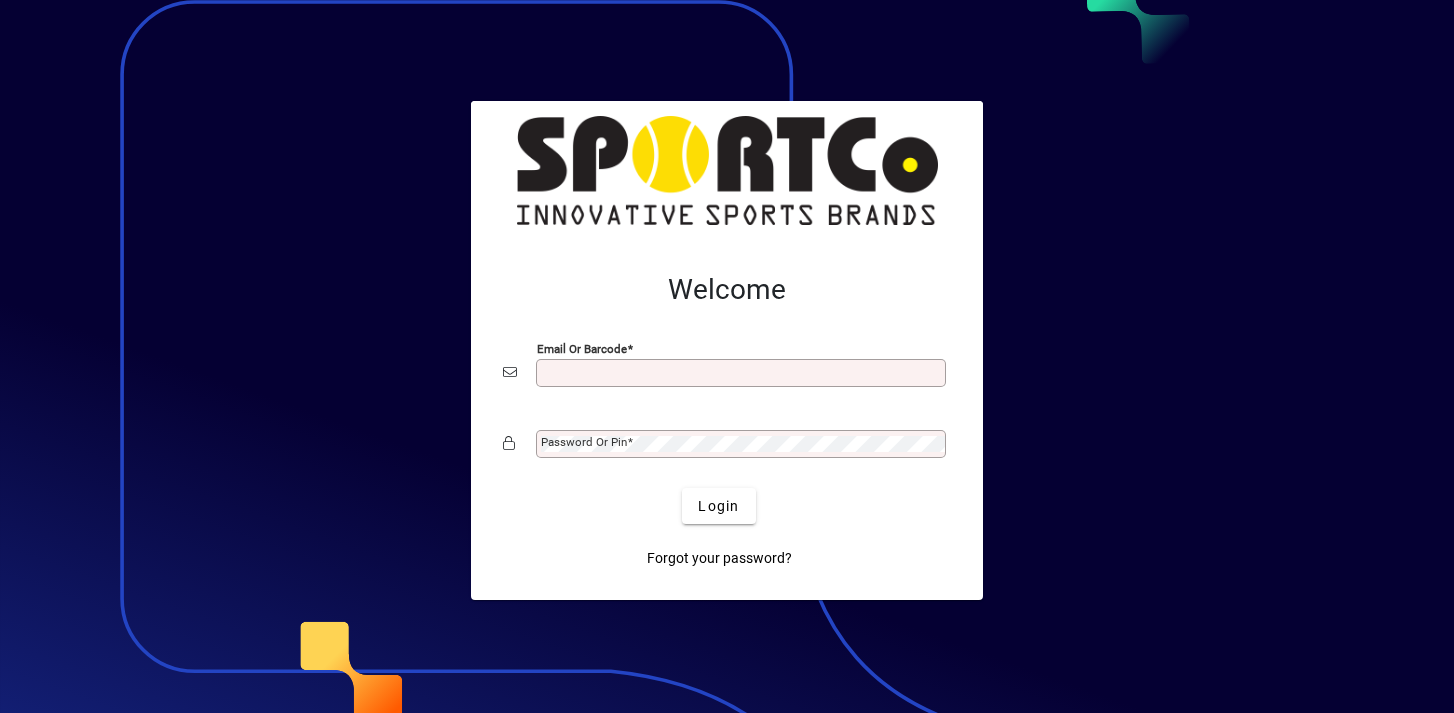 scroll, scrollTop: 0, scrollLeft: 0, axis: both 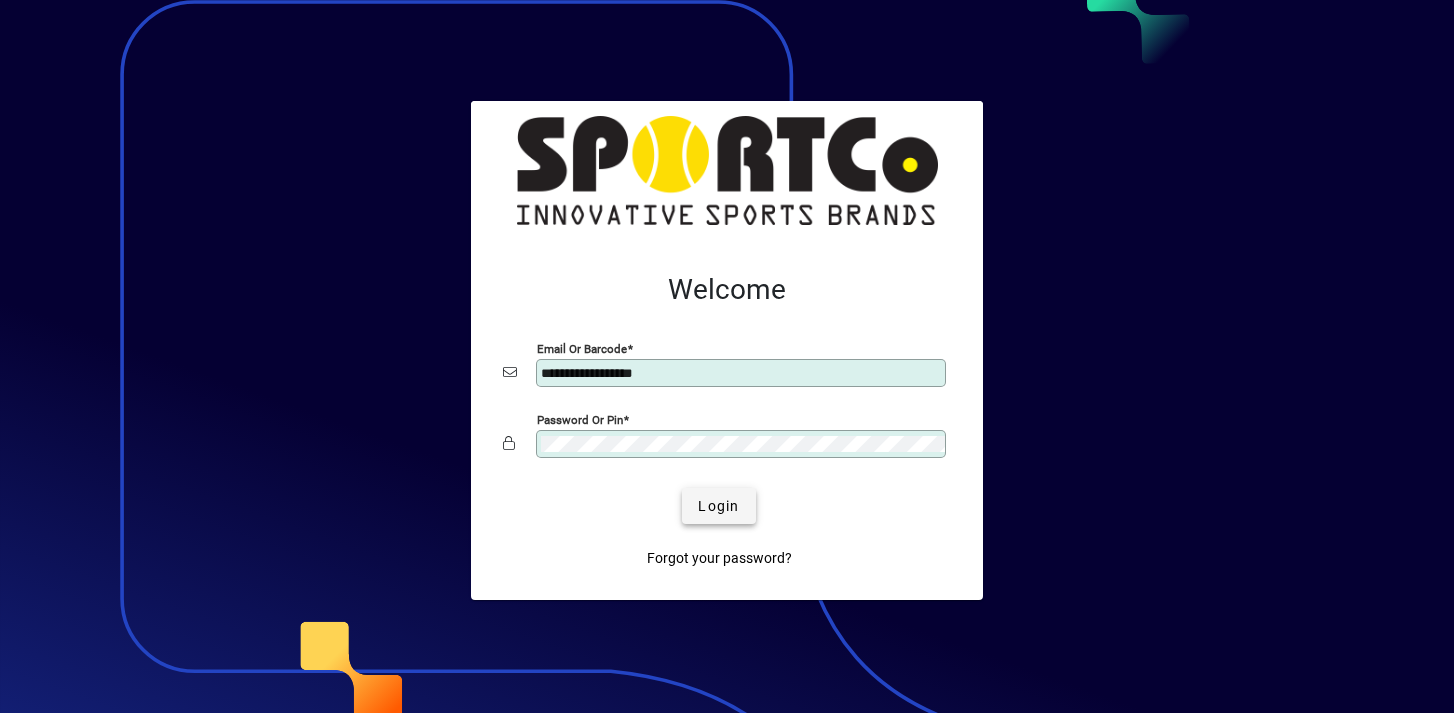 click on "Login" 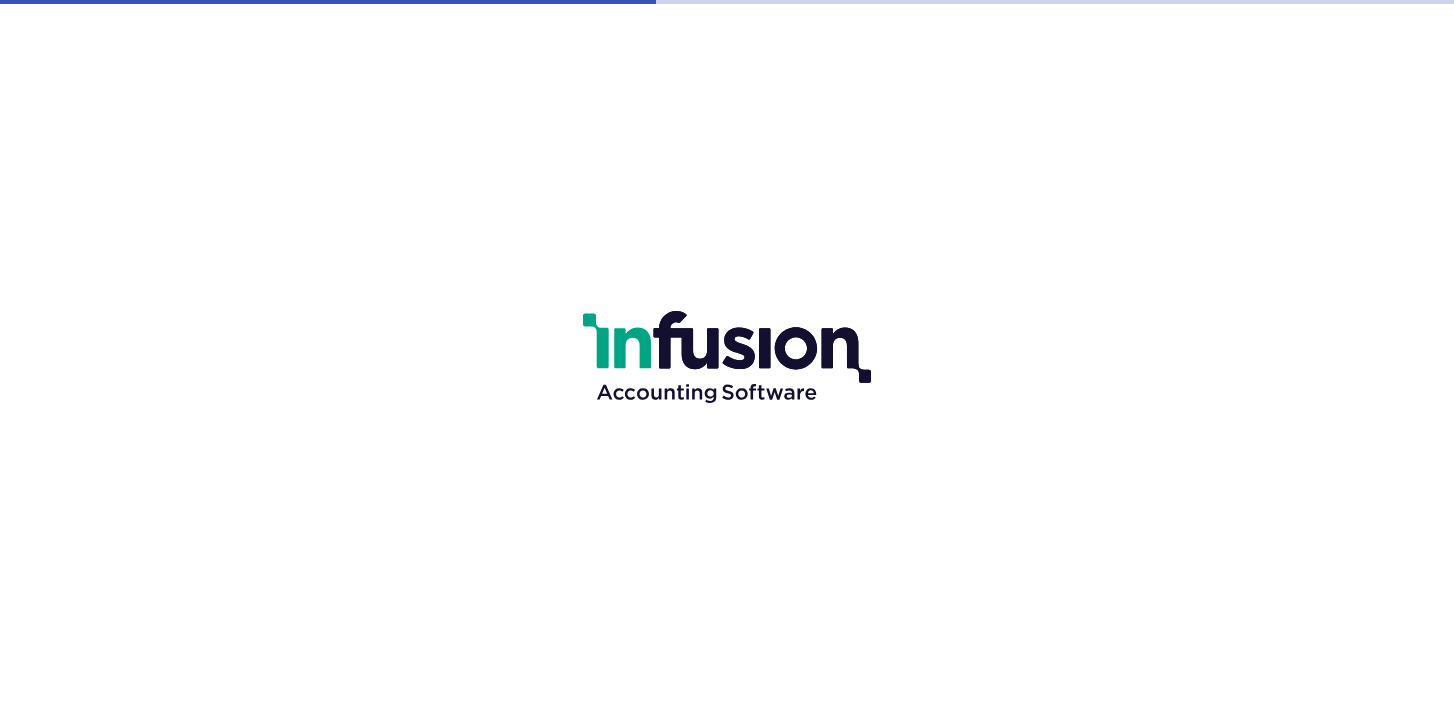 scroll, scrollTop: 0, scrollLeft: 0, axis: both 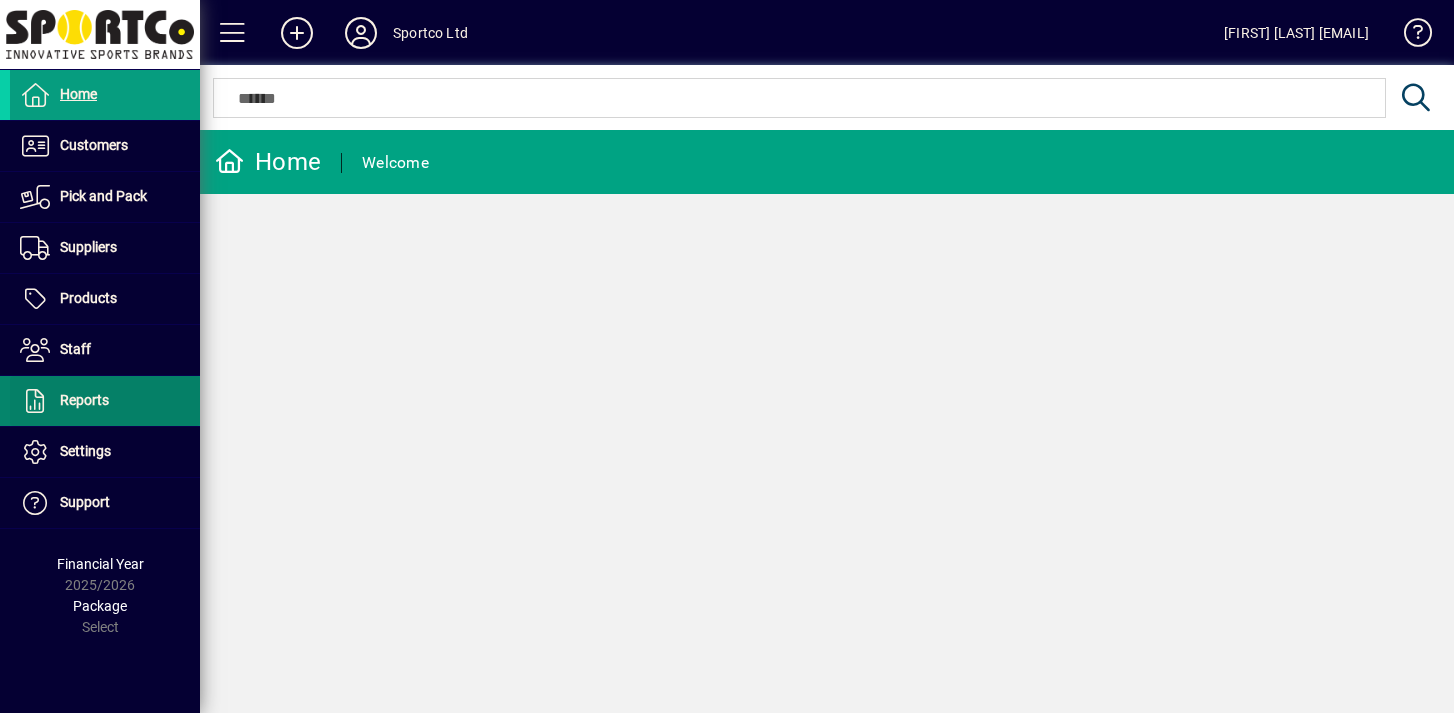 click at bounding box center (105, 401) 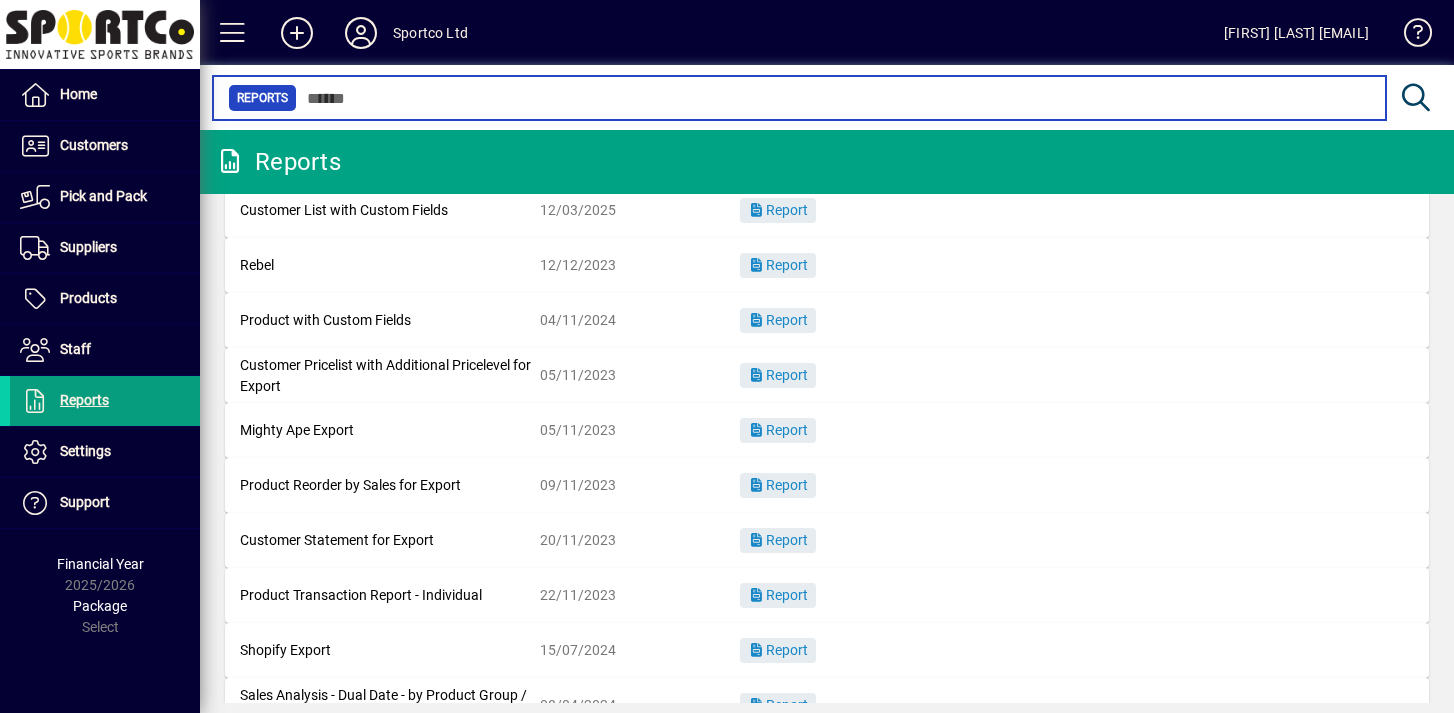 scroll, scrollTop: 314, scrollLeft: 0, axis: vertical 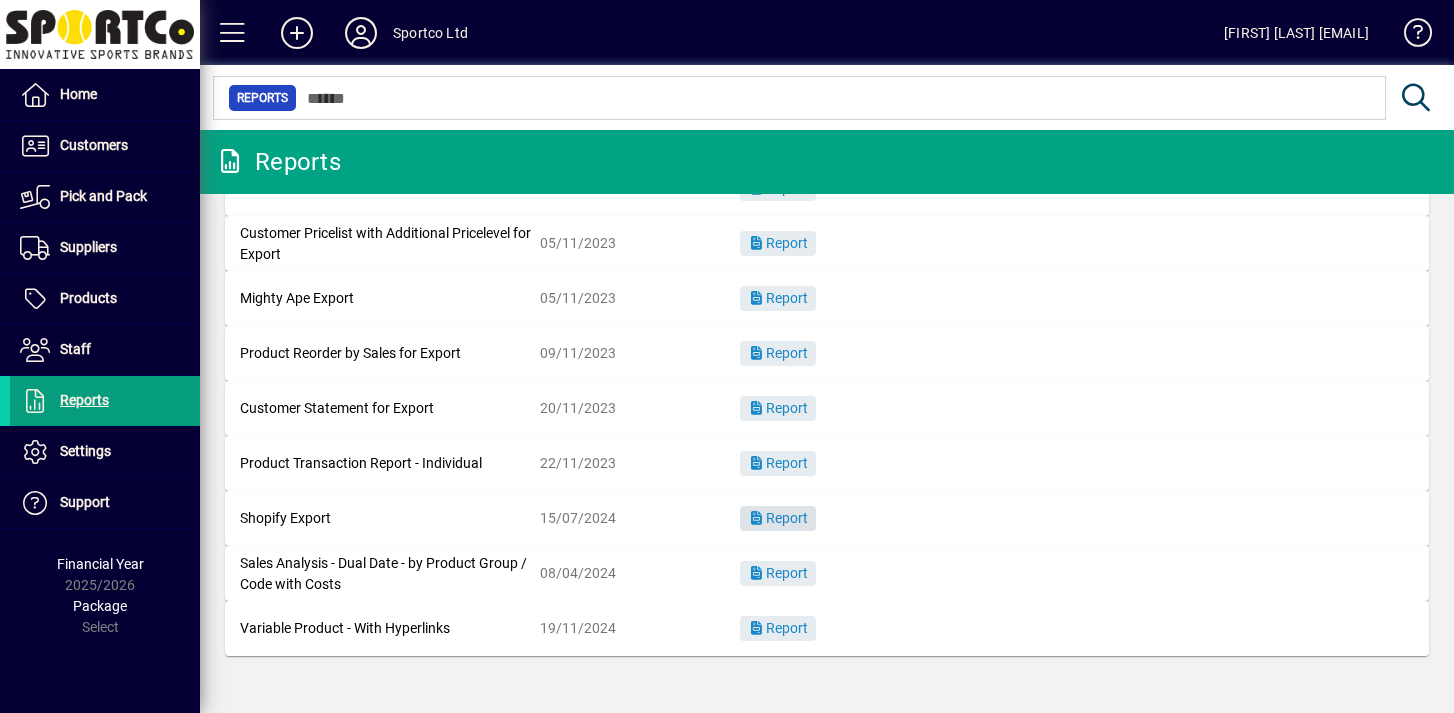 click on "Report" 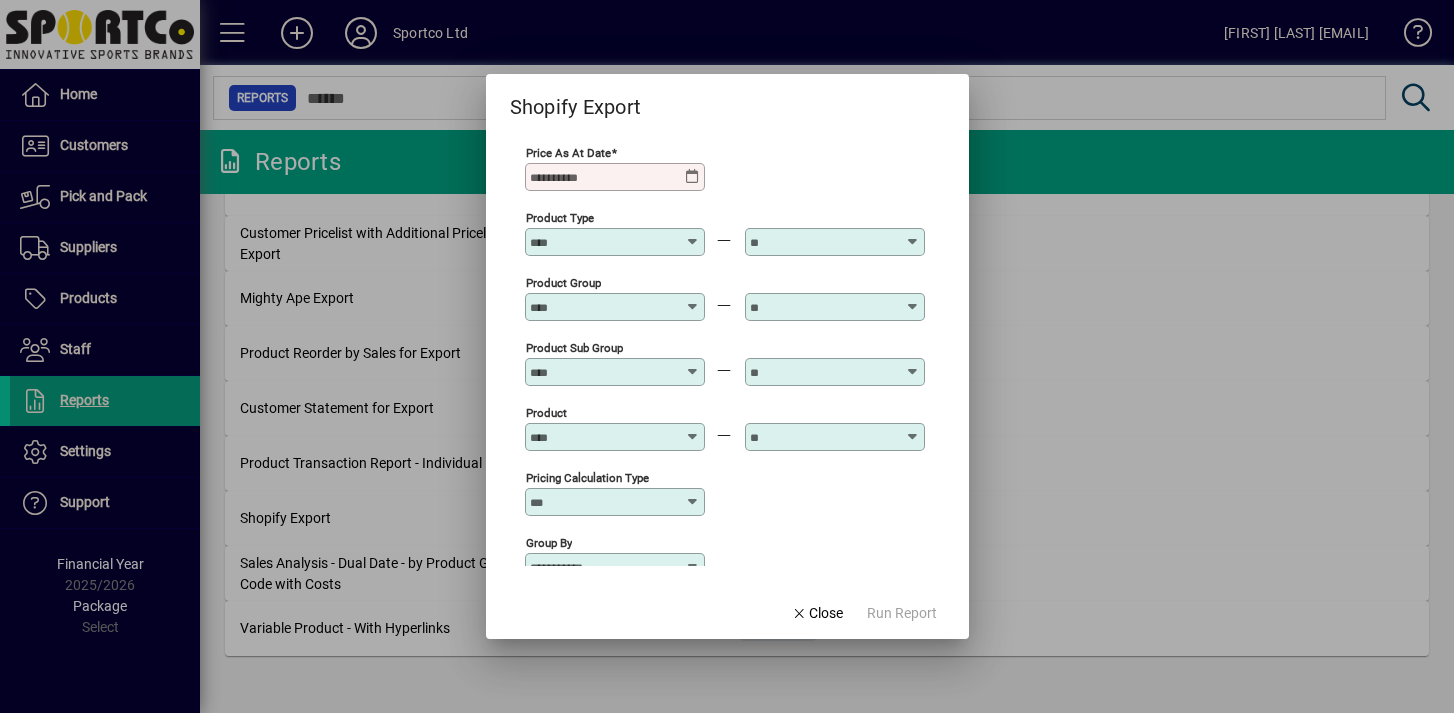 click at bounding box center (693, 177) 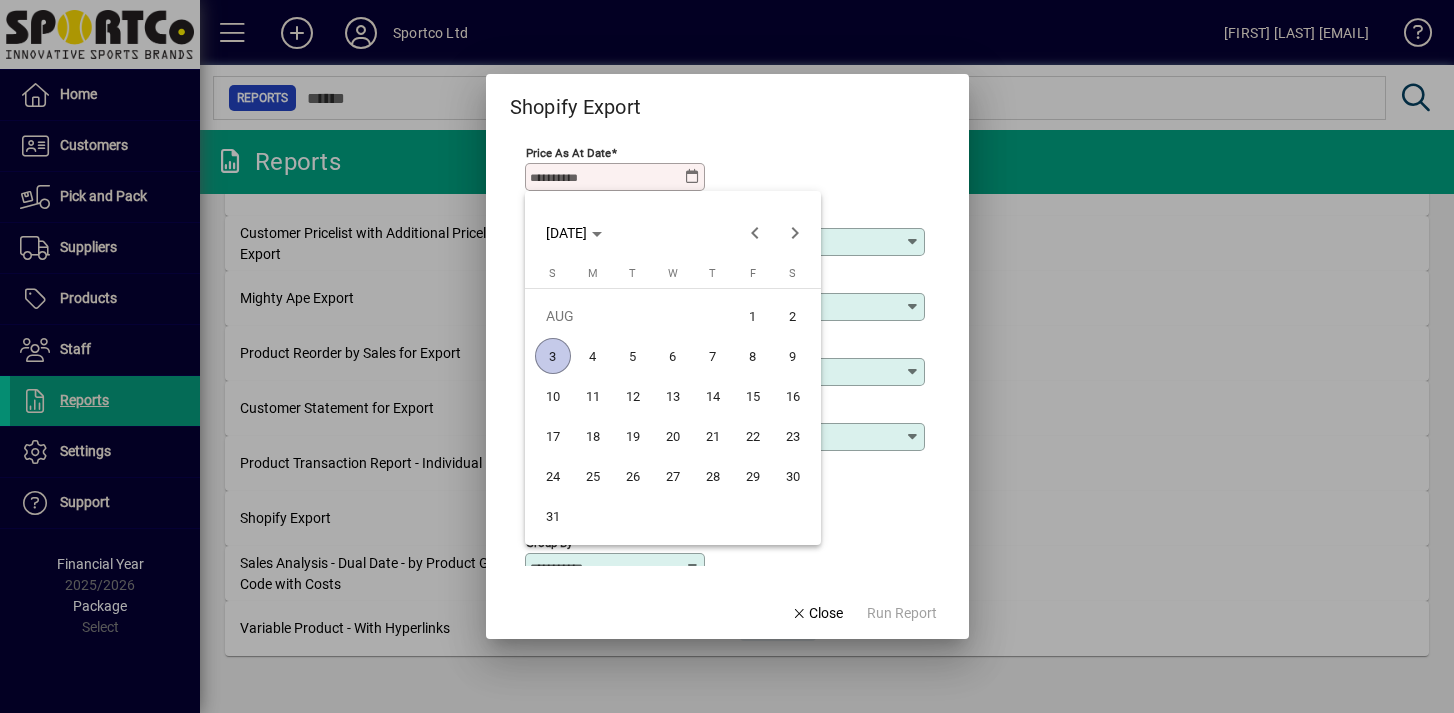 click on "3" at bounding box center (553, 356) 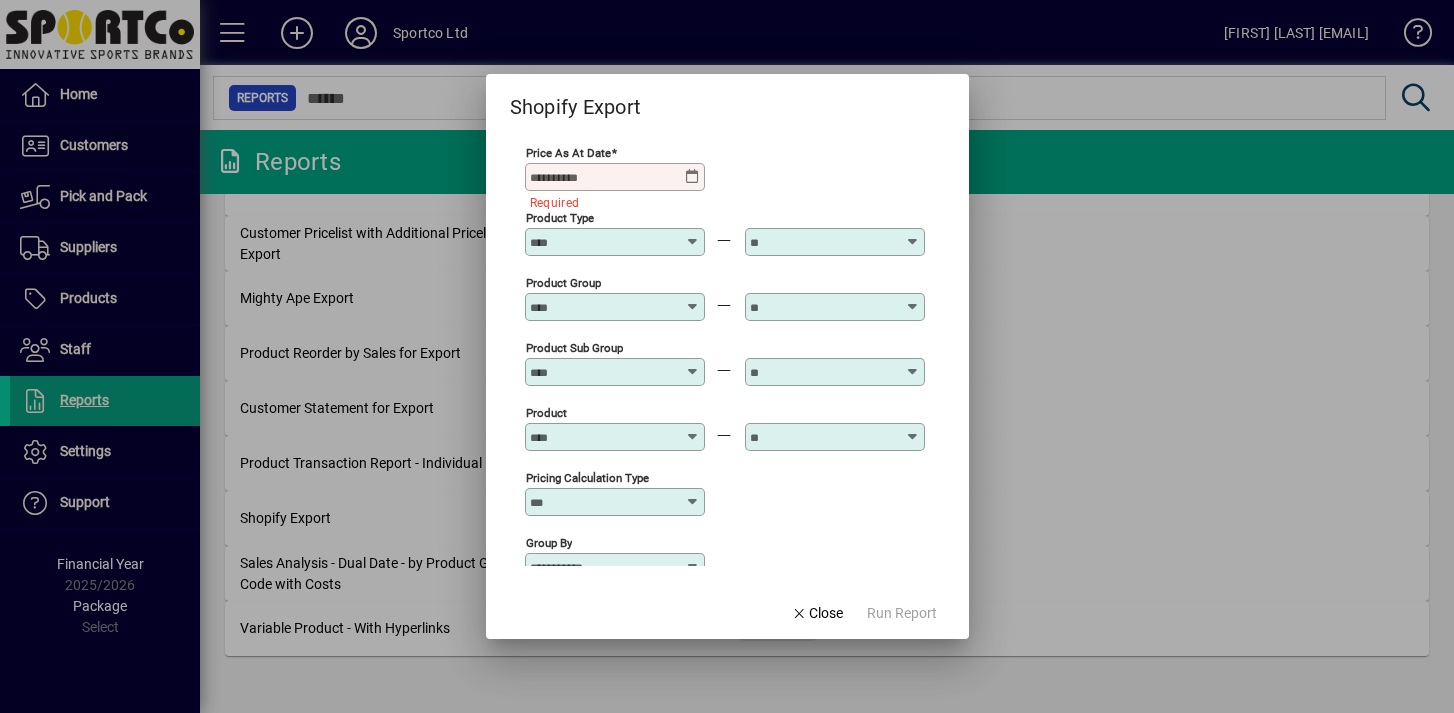 type on "**********" 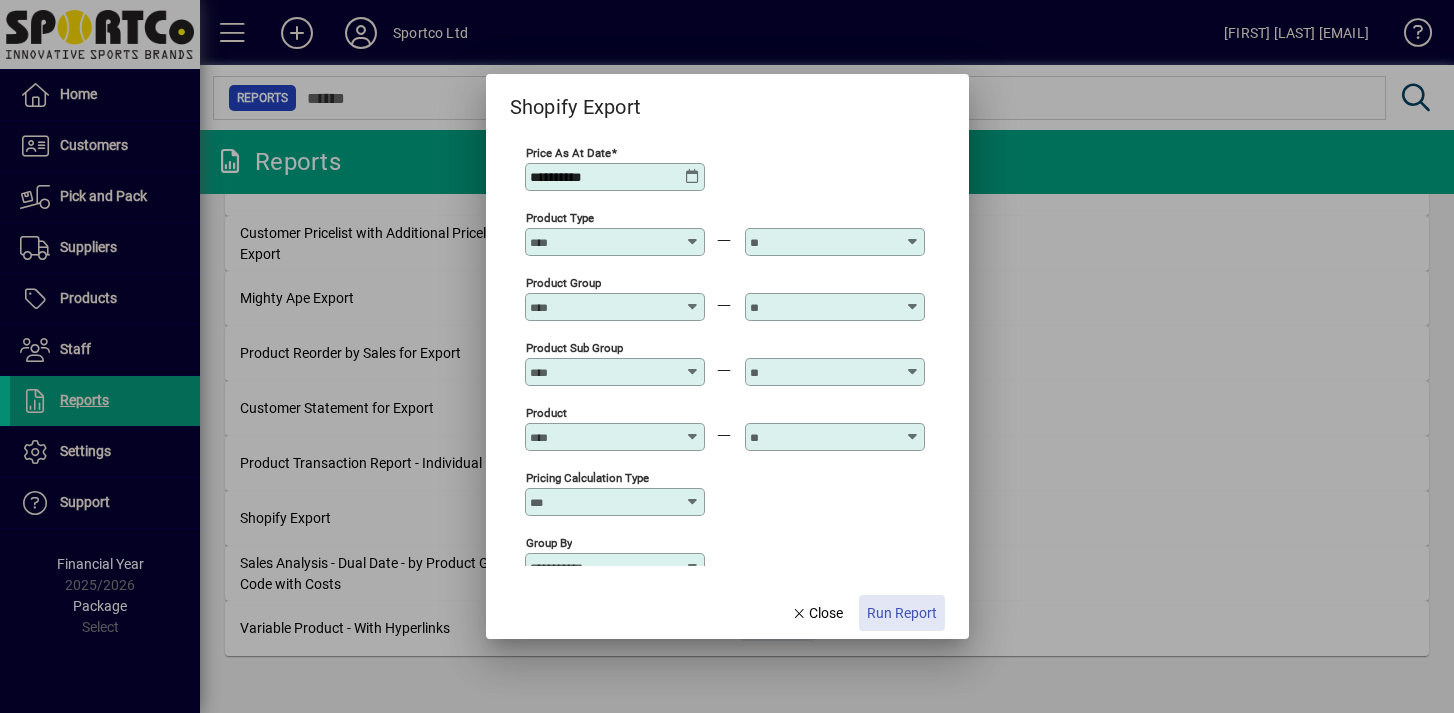 click on "Run Report" 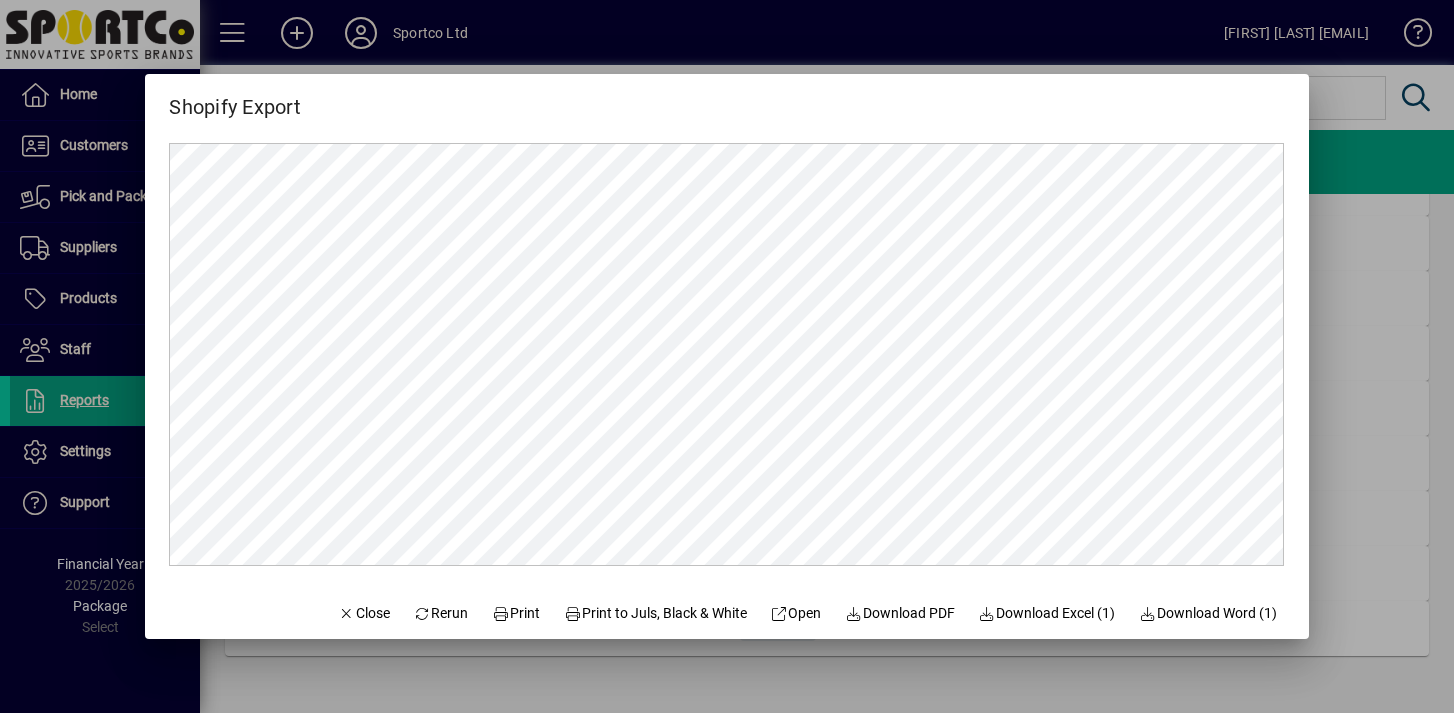 scroll, scrollTop: 0, scrollLeft: 0, axis: both 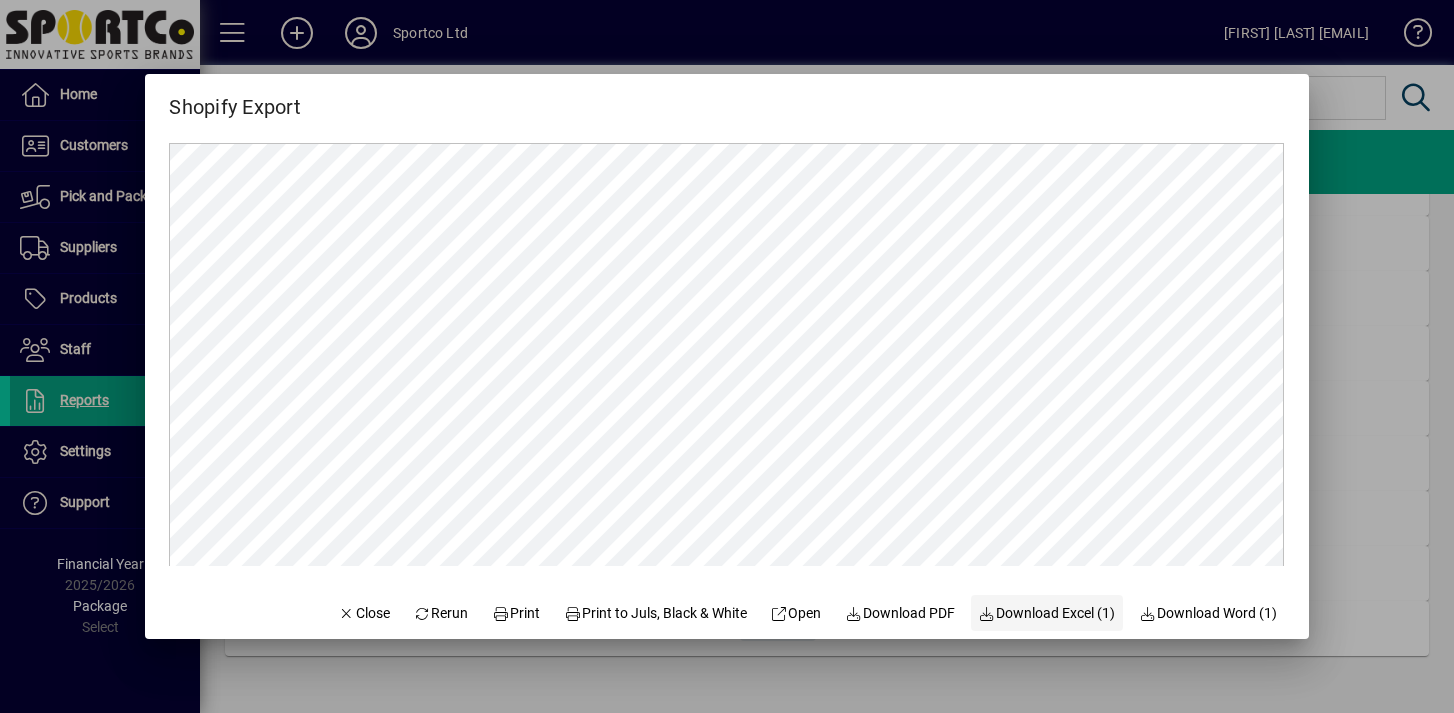 click on "Download Excel (1)" 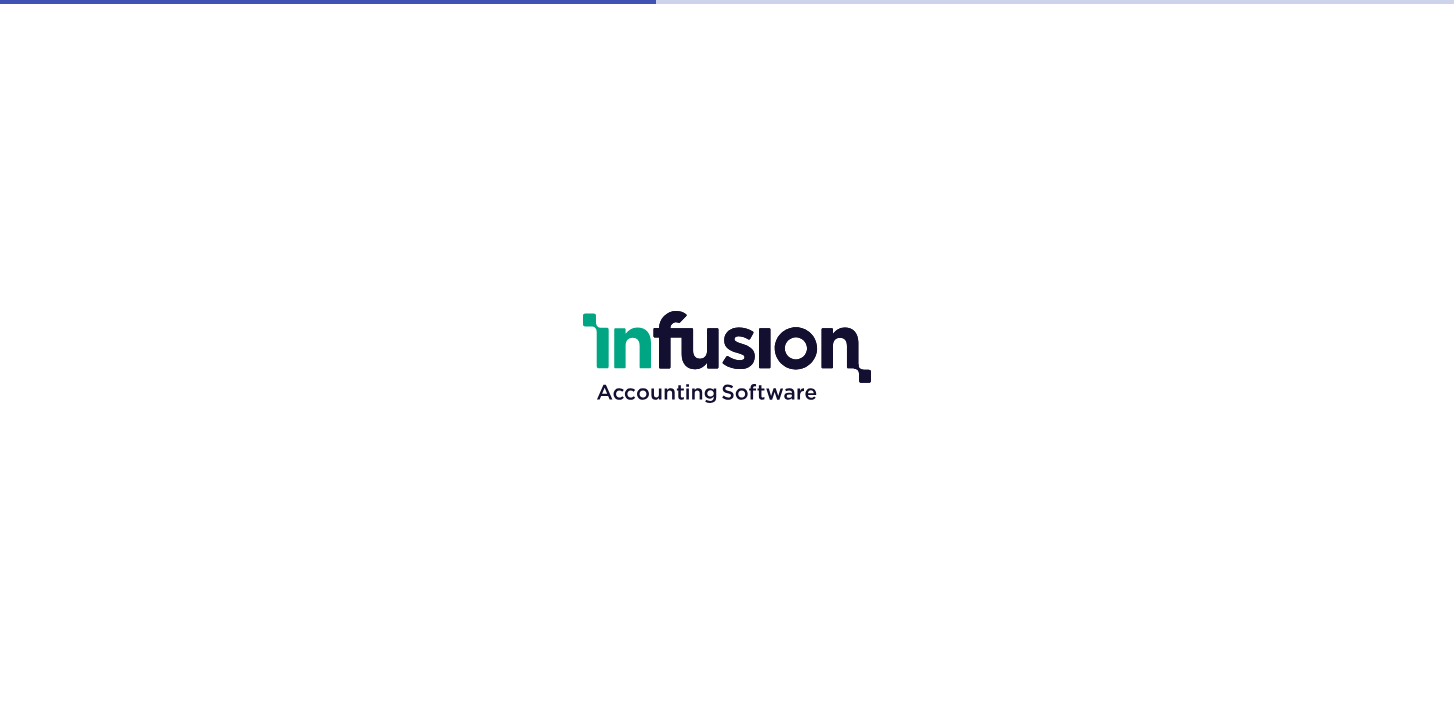 scroll, scrollTop: 0, scrollLeft: 0, axis: both 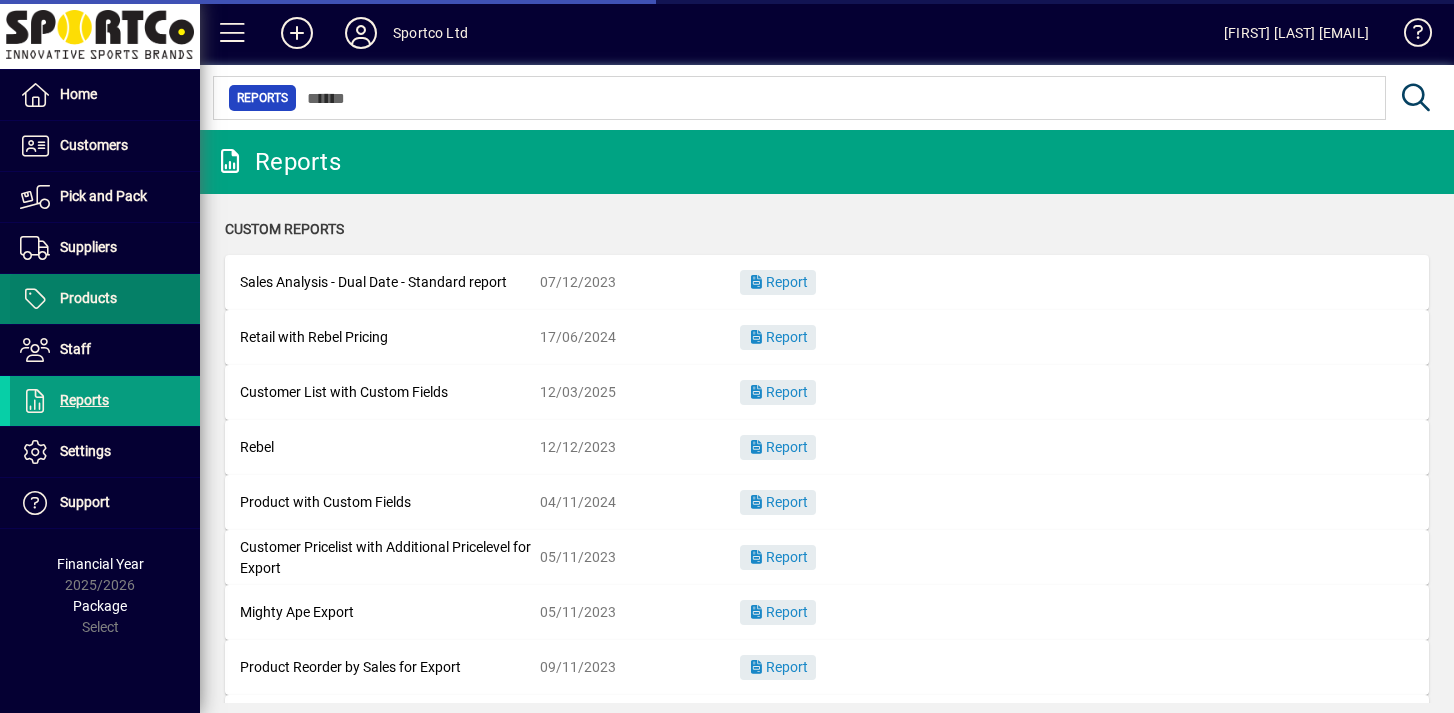 click at bounding box center (105, 299) 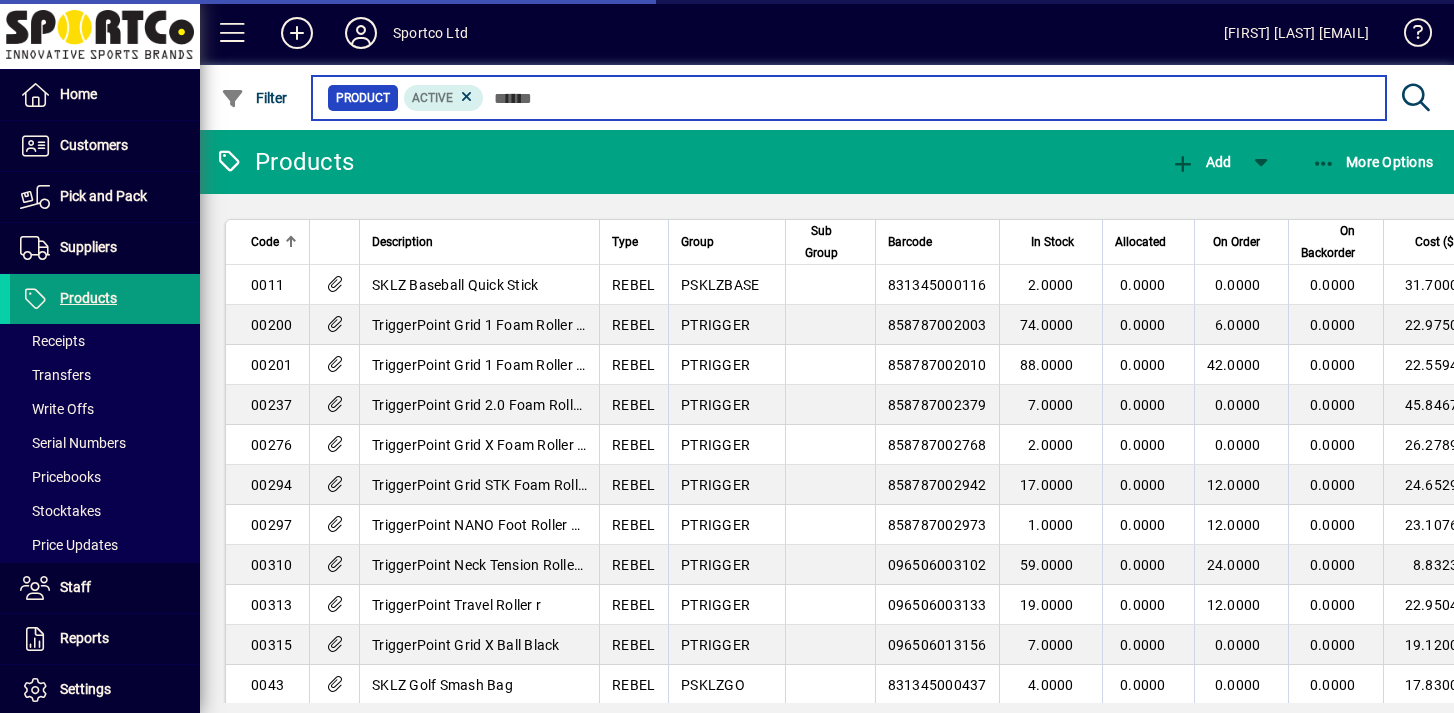 click at bounding box center [927, 98] 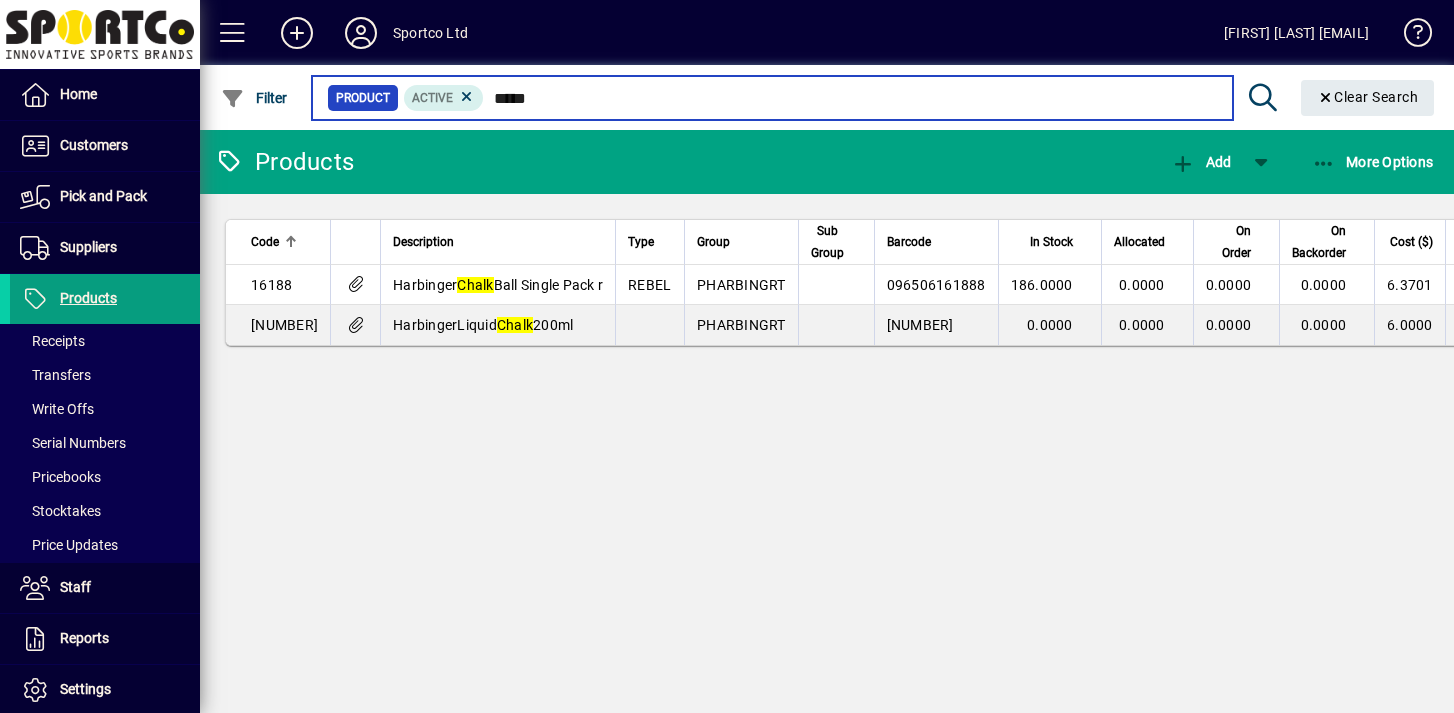 type on "*****" 